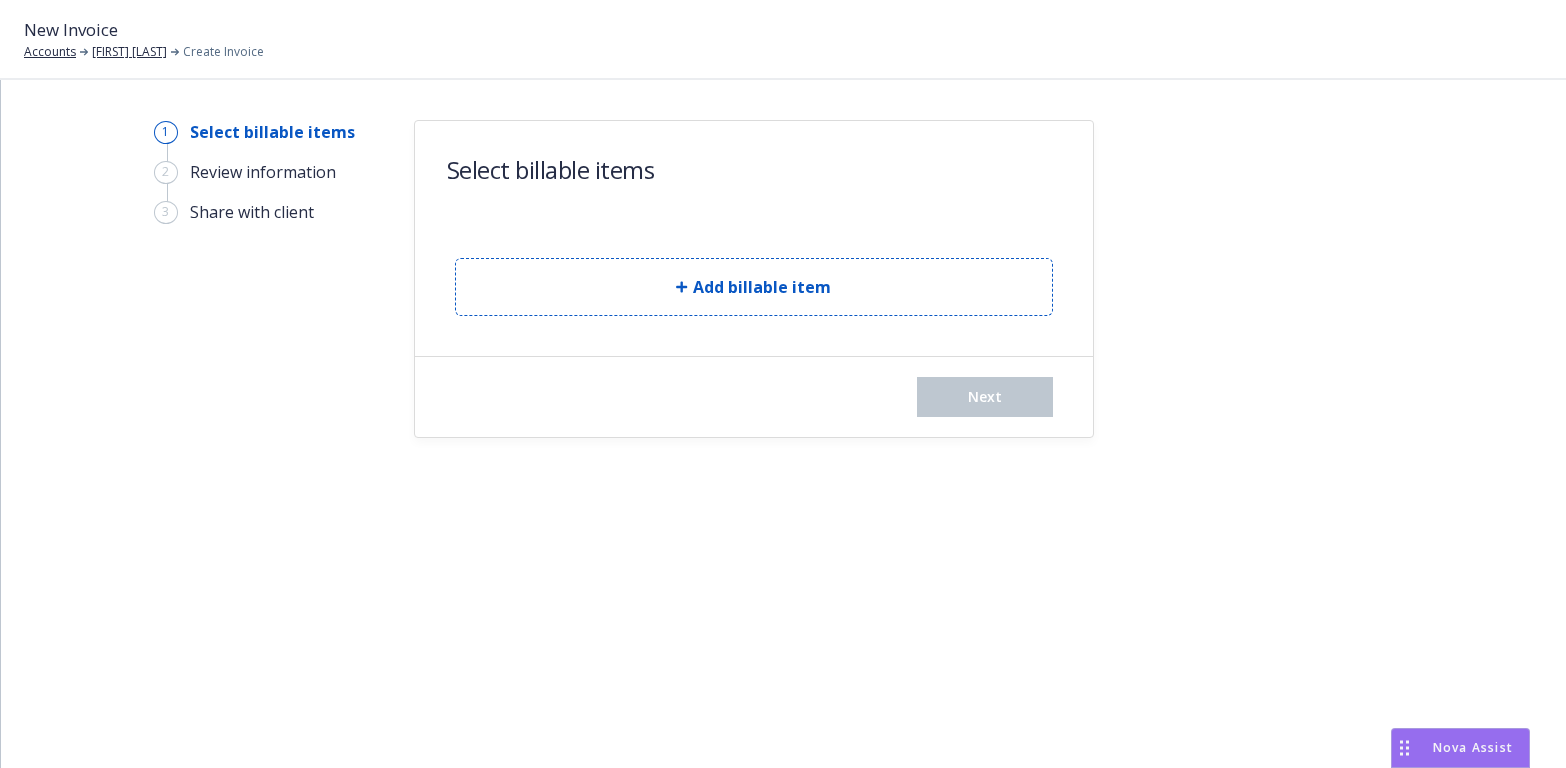 scroll, scrollTop: 0, scrollLeft: 0, axis: both 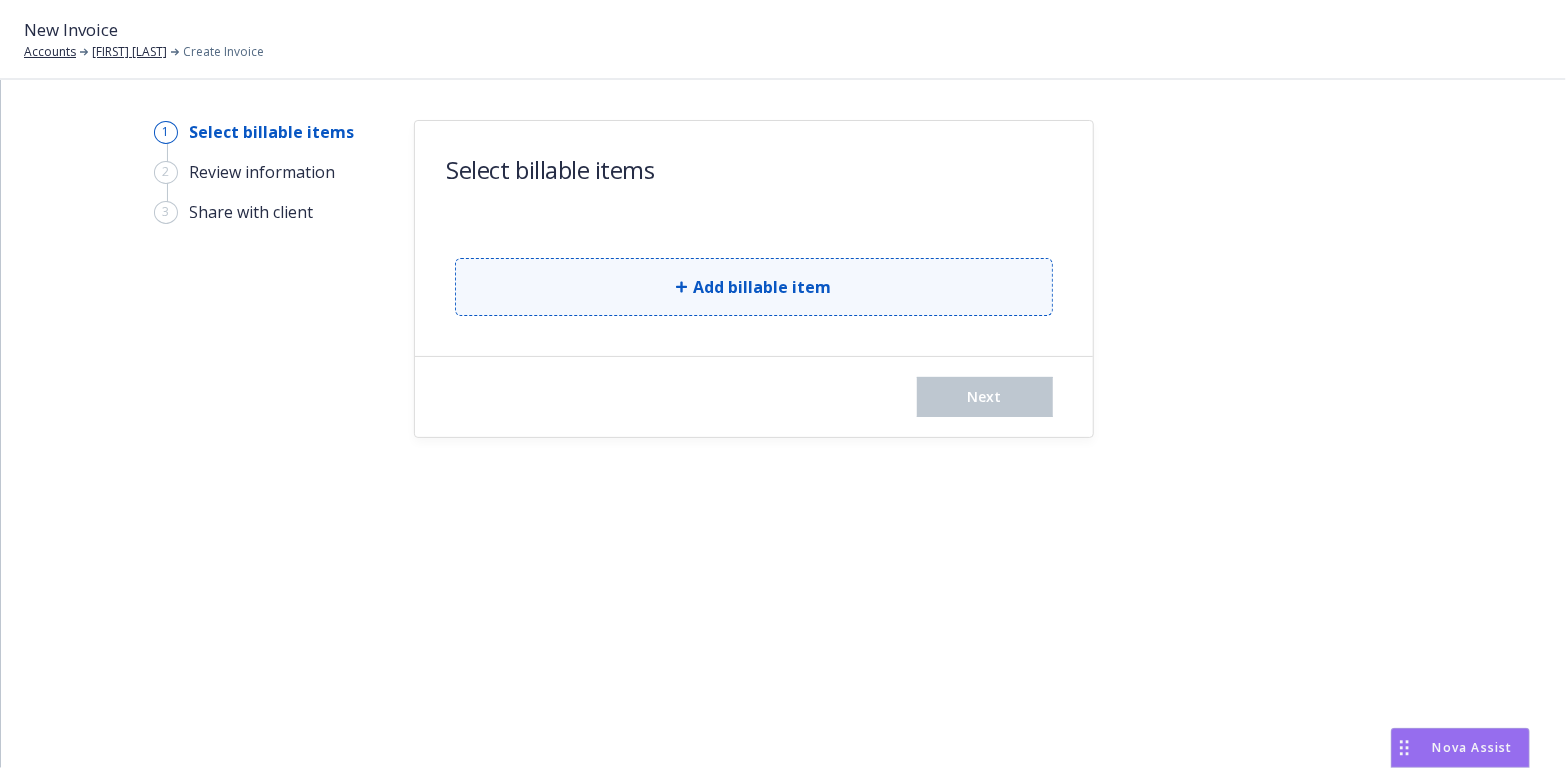 click on "Add billable item" at bounding box center (754, 287) 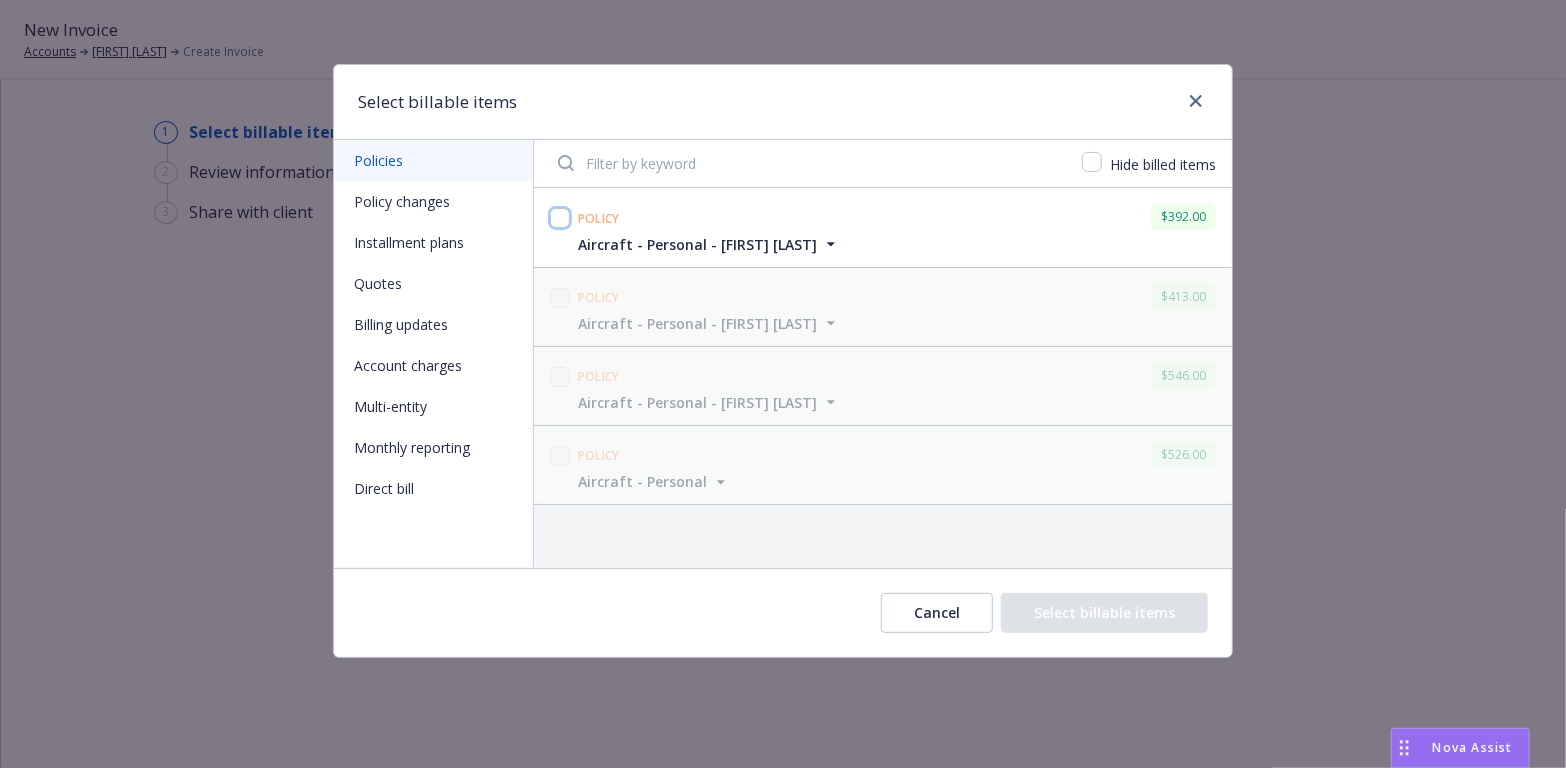 click at bounding box center (560, 218) 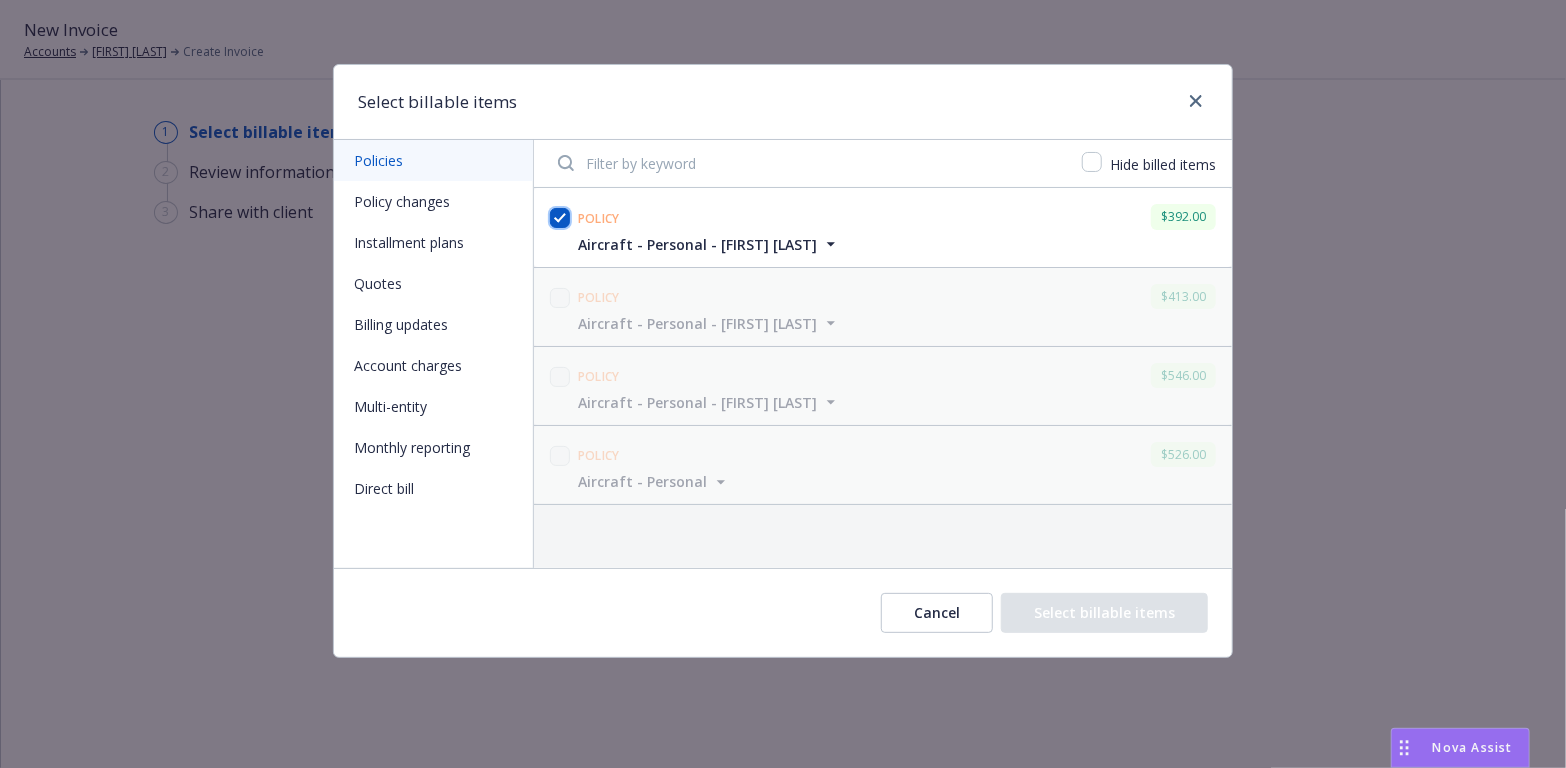 checkbox on "true" 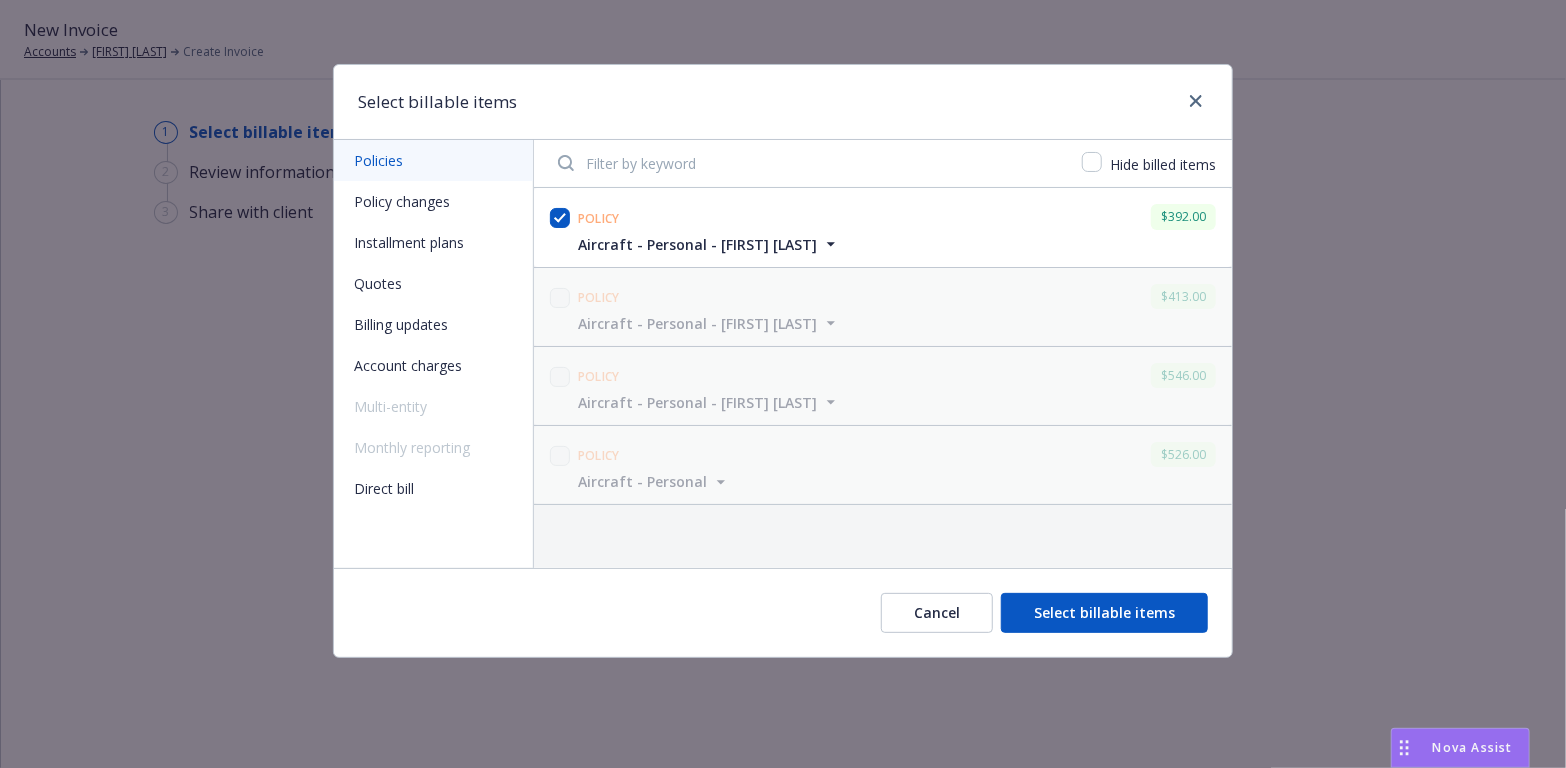 click on "Select billable items" at bounding box center [1104, 613] 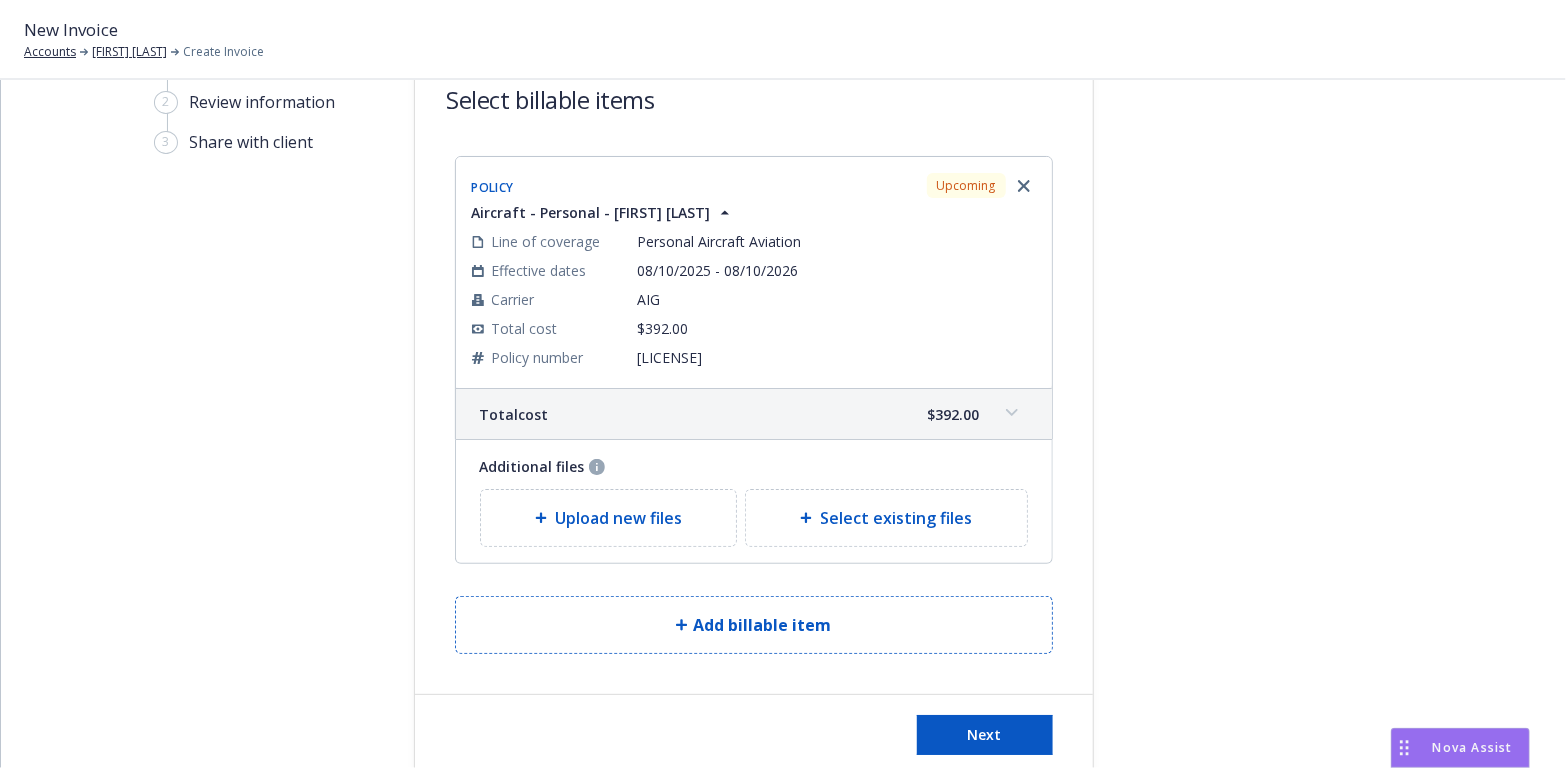 scroll, scrollTop: 100, scrollLeft: 0, axis: vertical 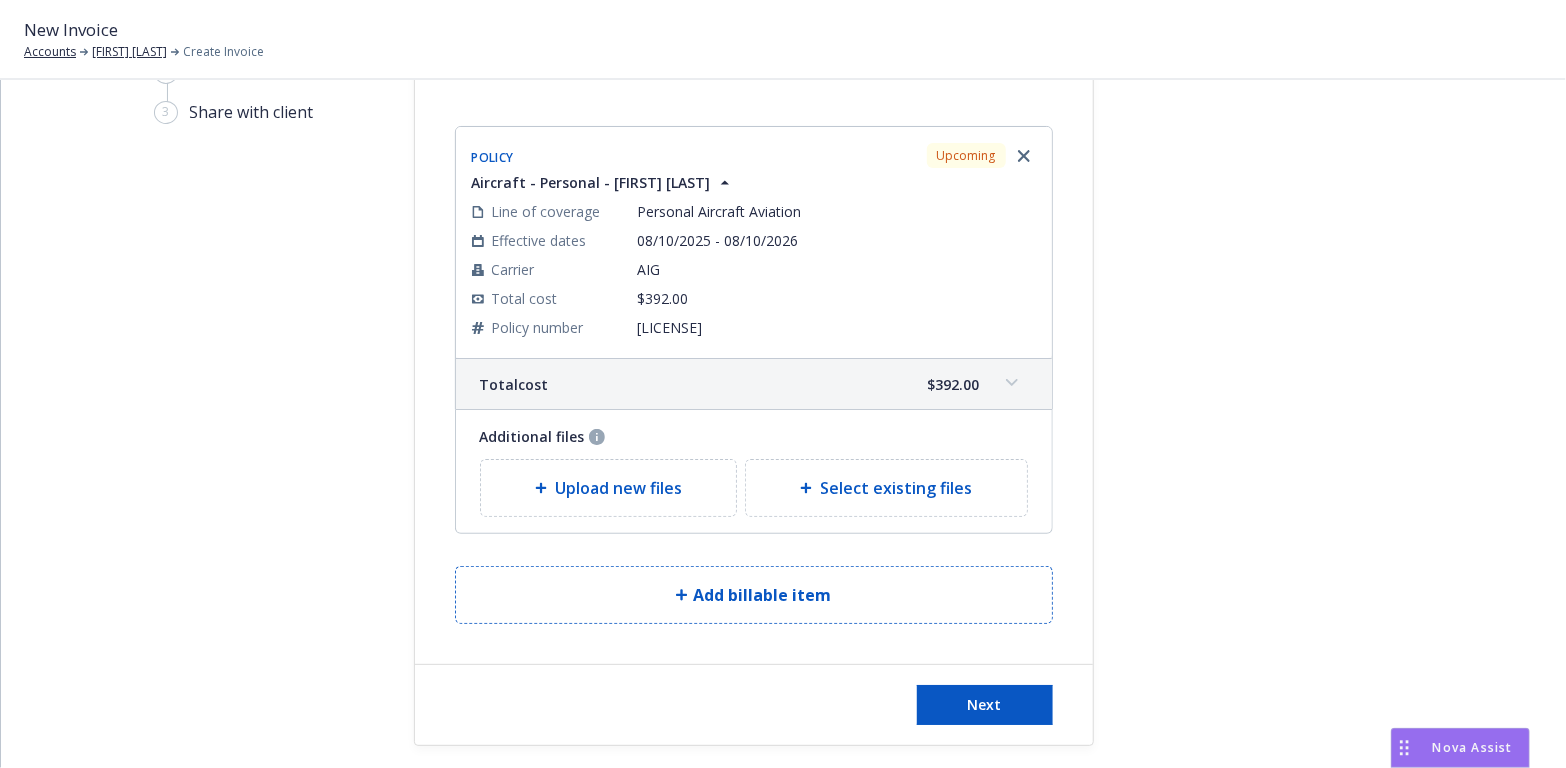 click on "Select existing files" at bounding box center [896, 488] 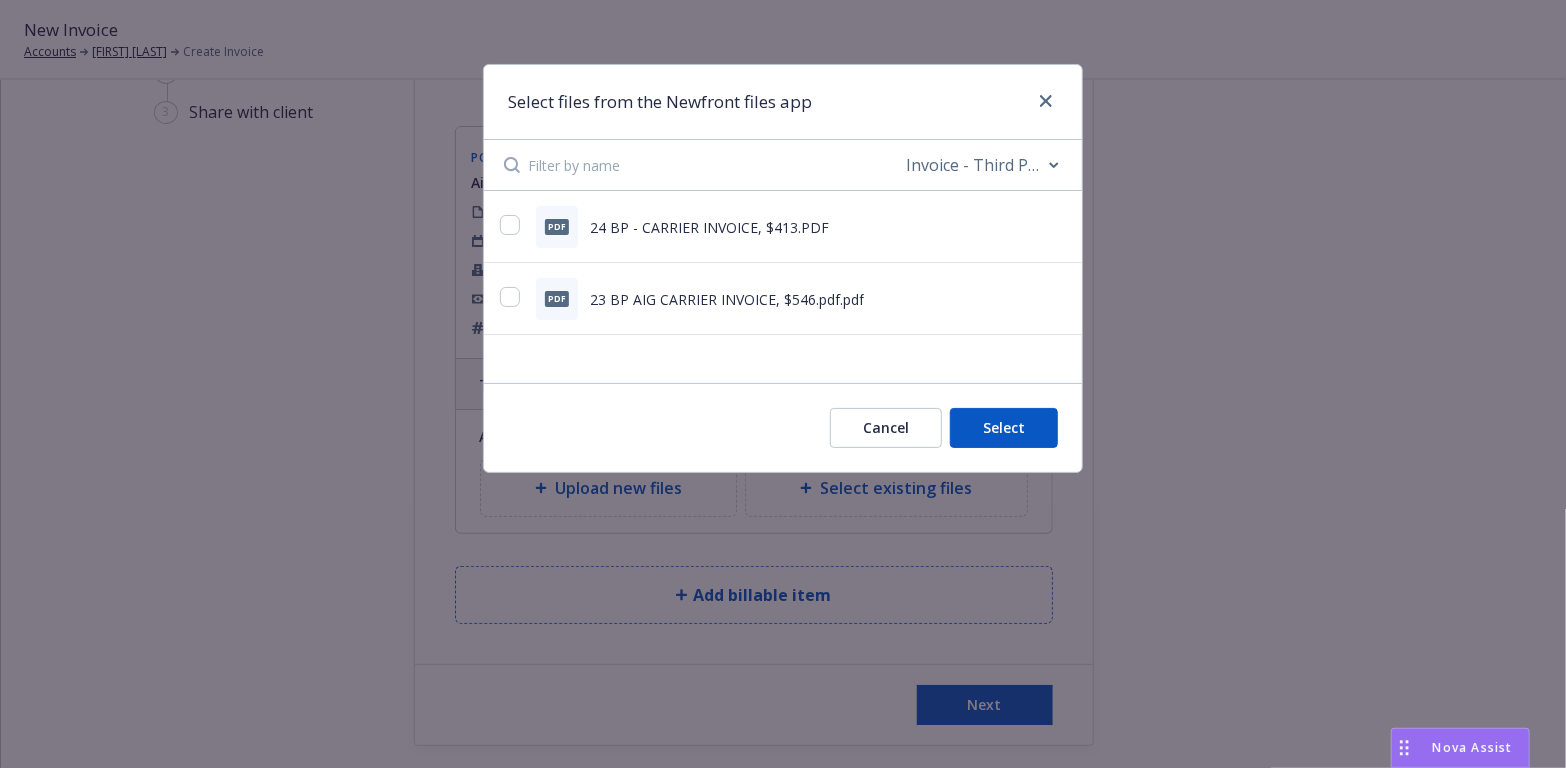 click on "Cancel" at bounding box center (886, 428) 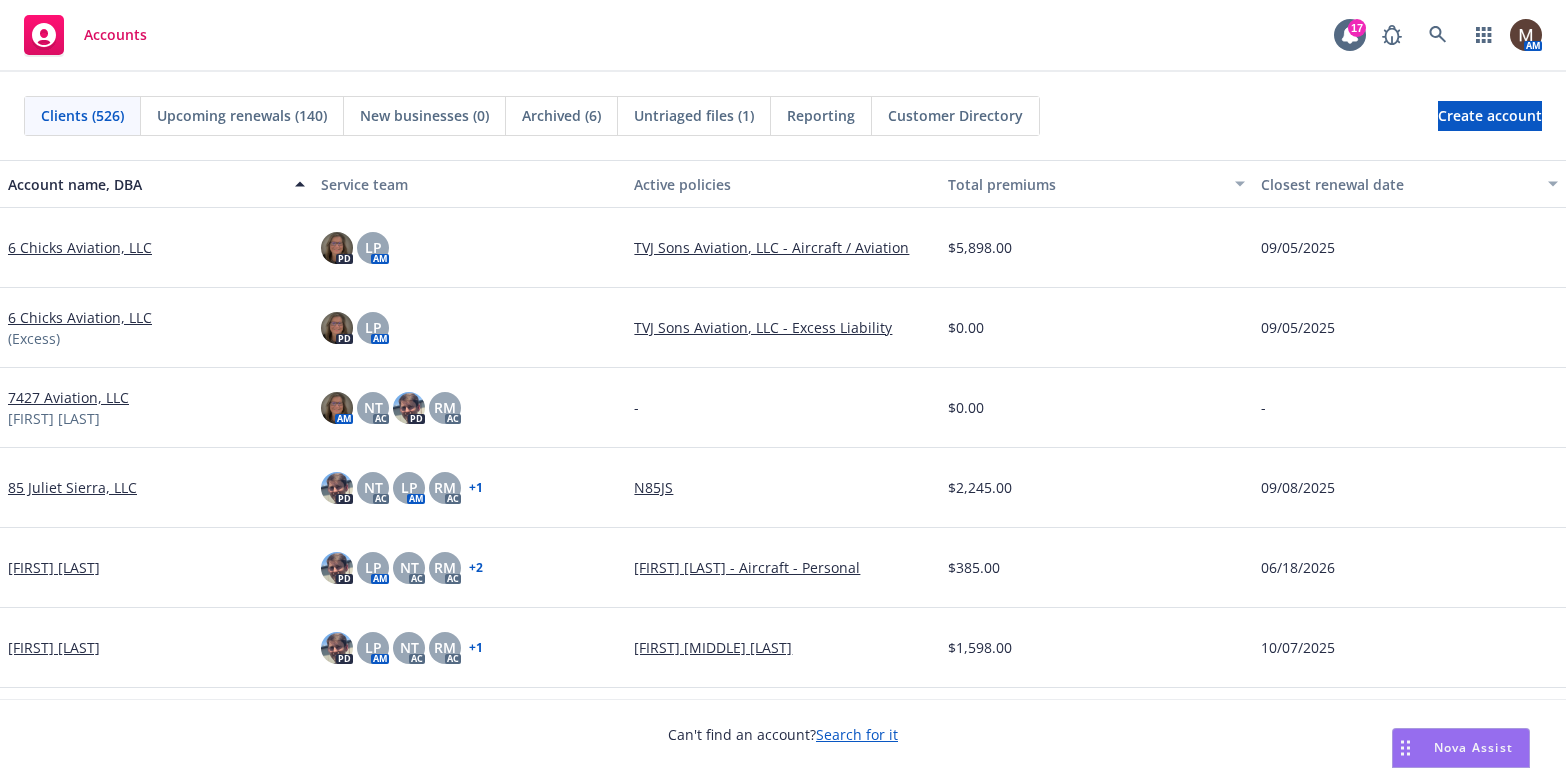 scroll, scrollTop: 0, scrollLeft: 0, axis: both 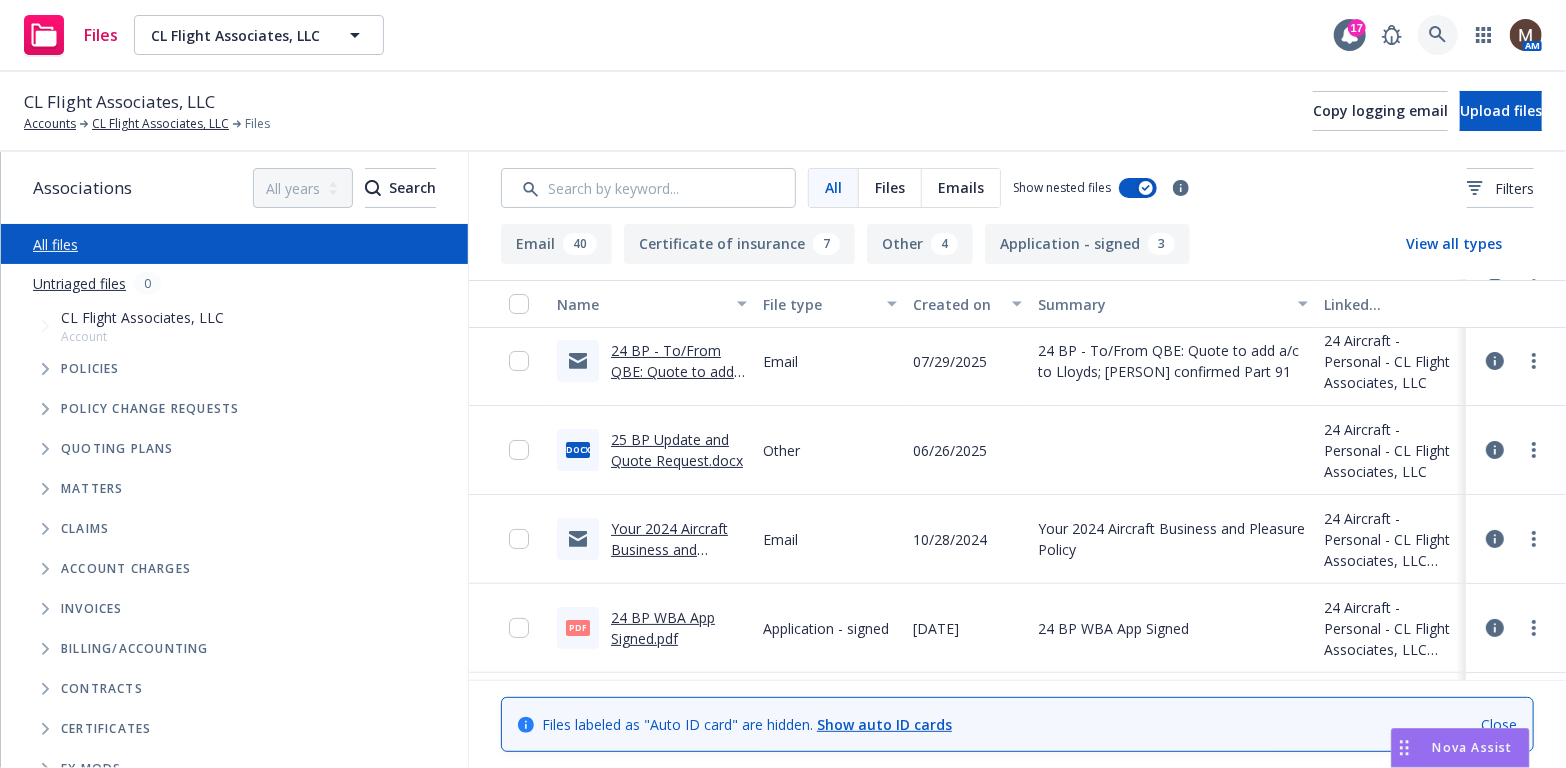 click 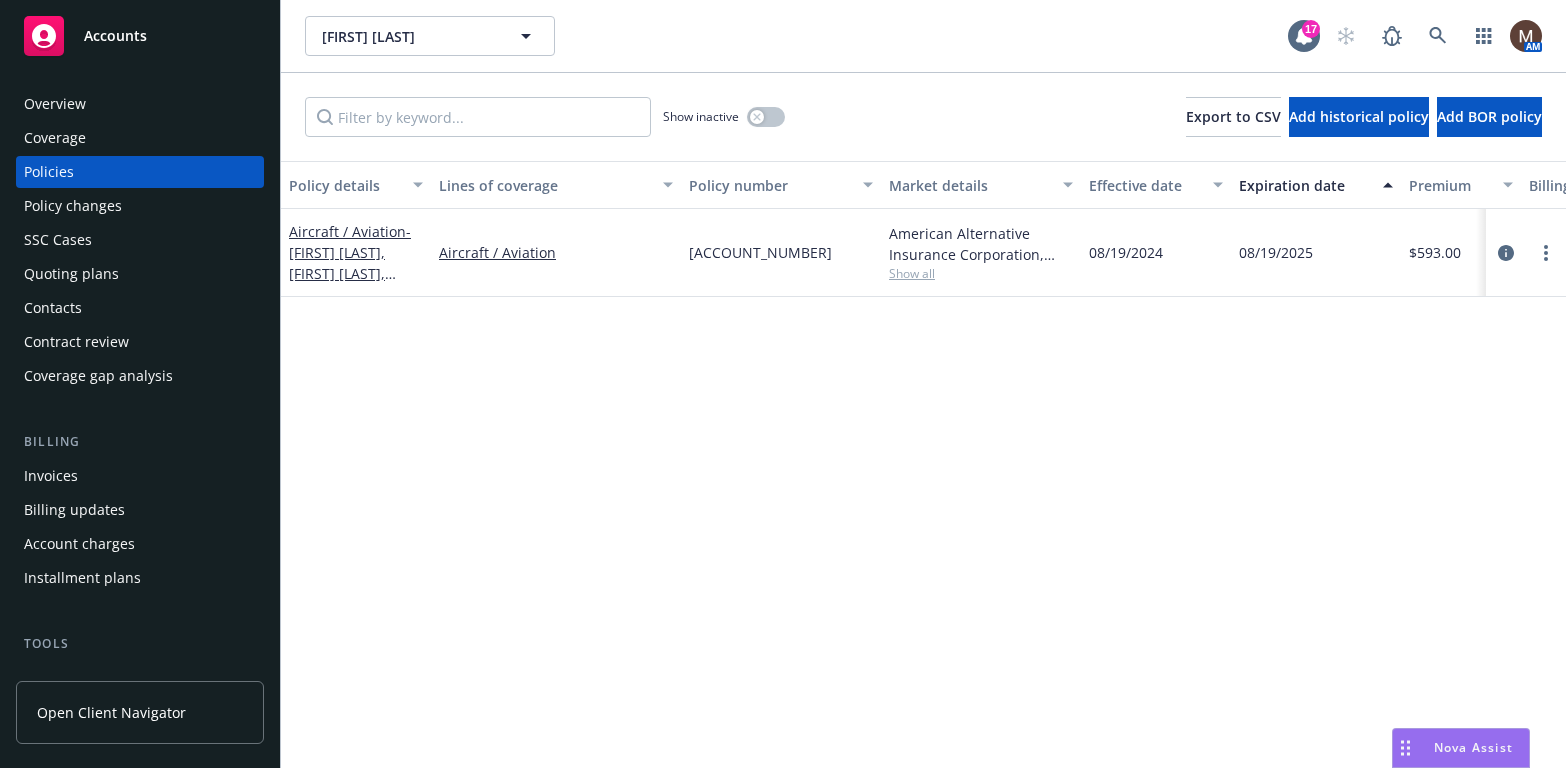 scroll, scrollTop: 0, scrollLeft: 0, axis: both 